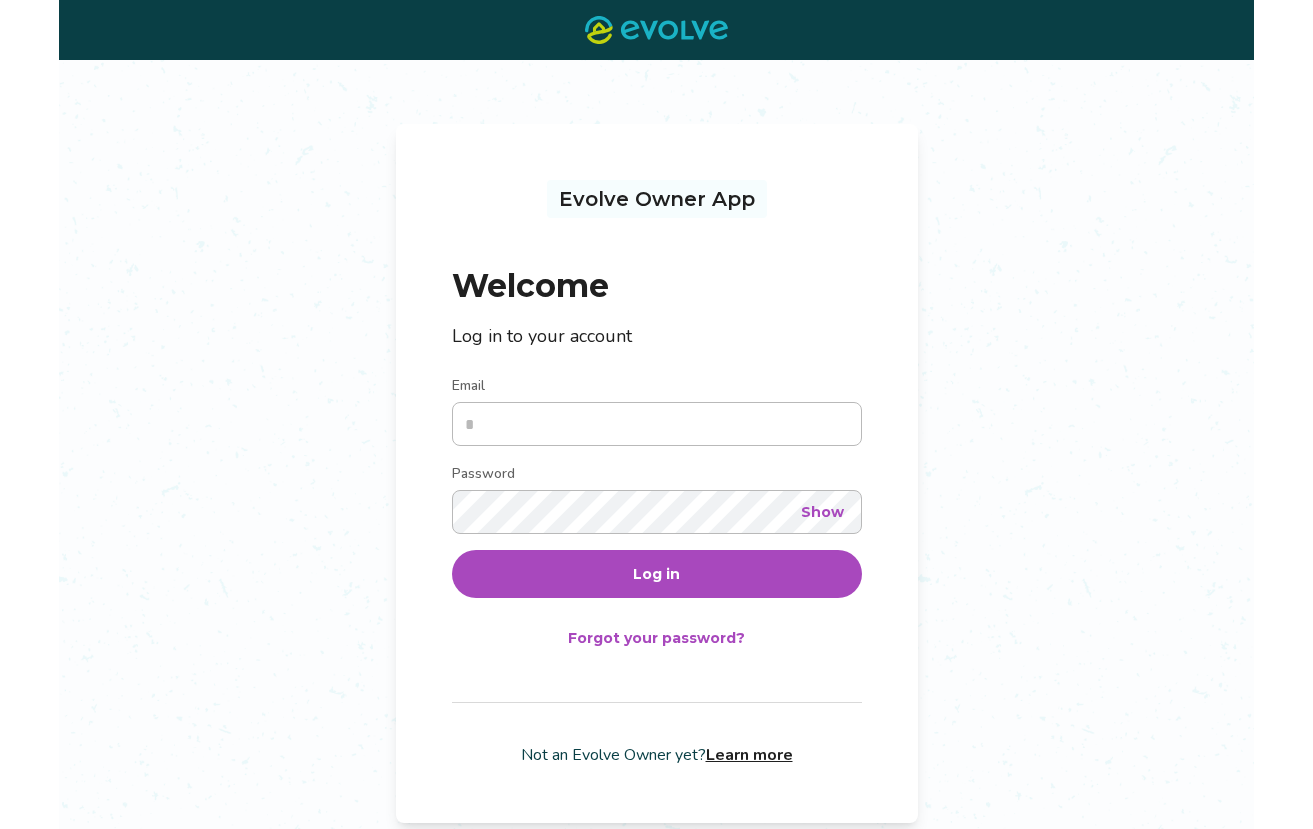 scroll, scrollTop: 0, scrollLeft: 0, axis: both 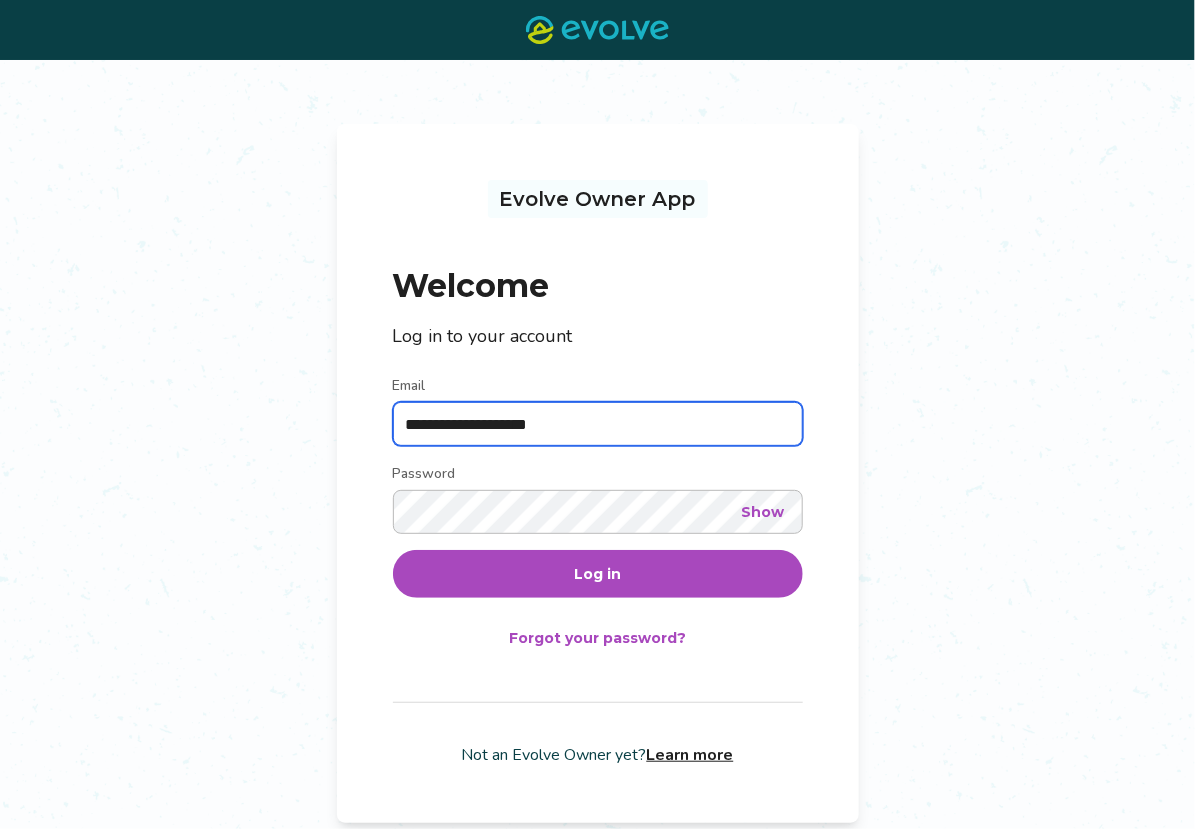 type on "**********" 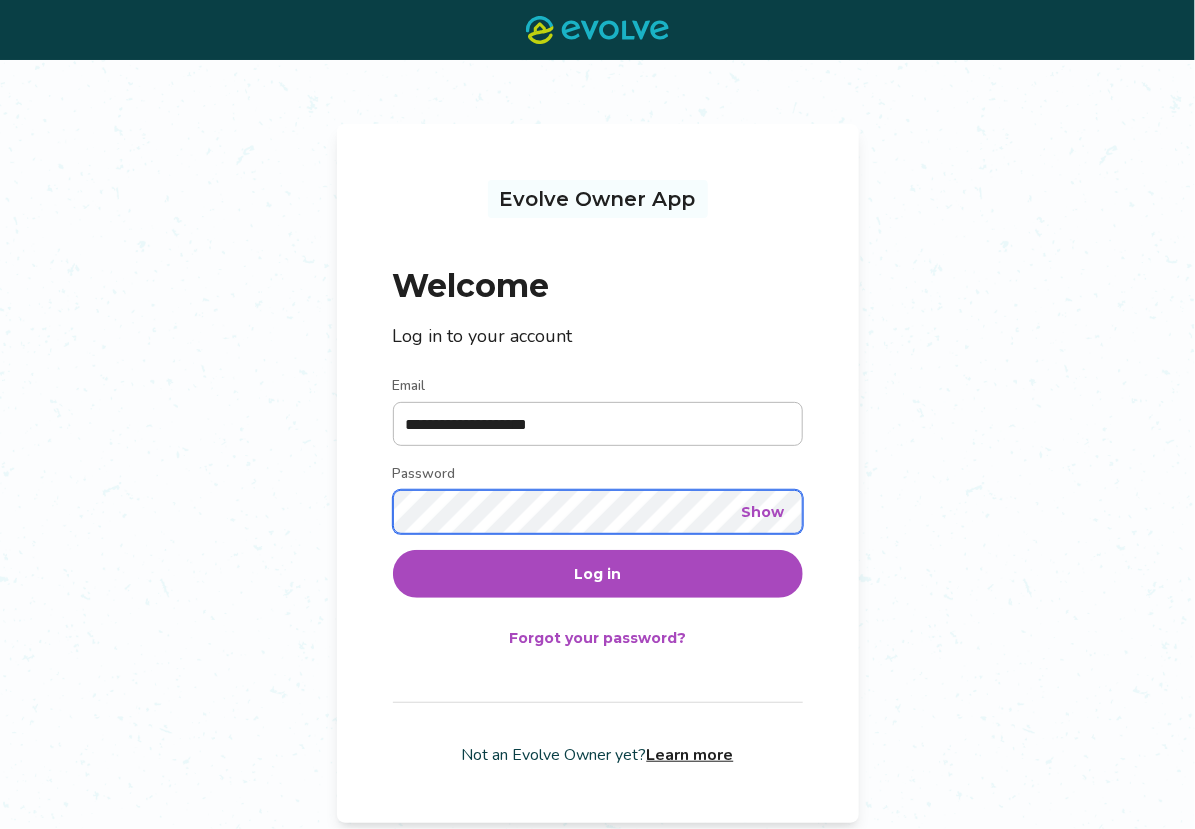 click on "Log in" at bounding box center (598, 574) 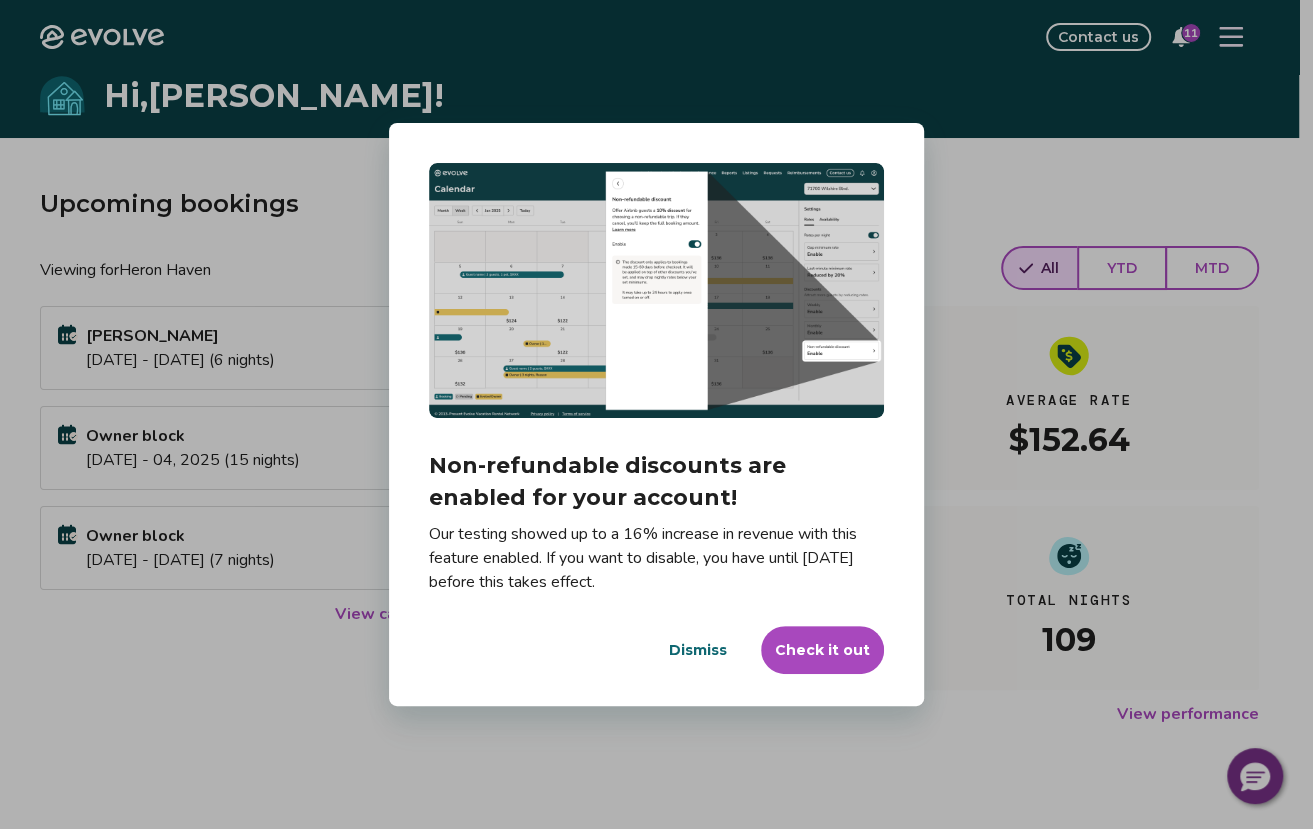 click on "Dismiss" at bounding box center (698, 650) 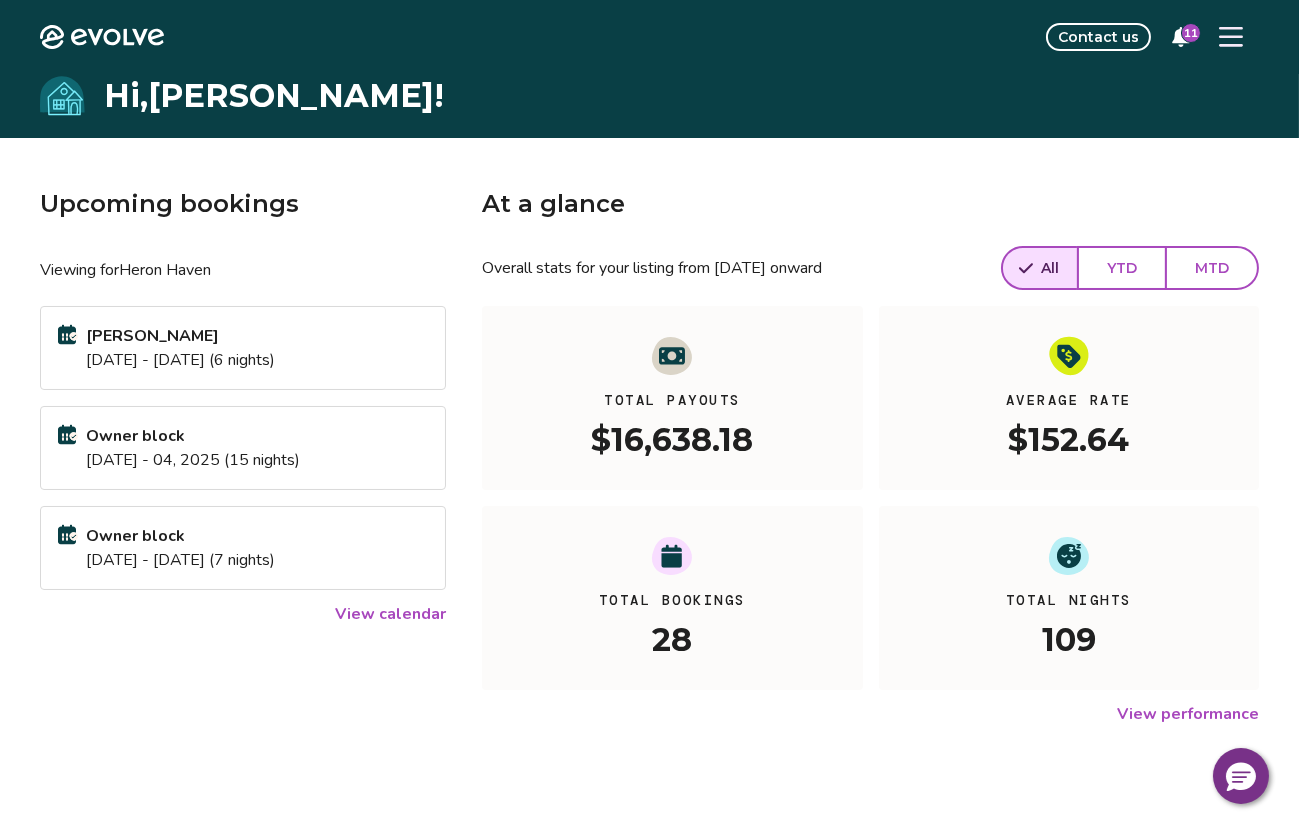click 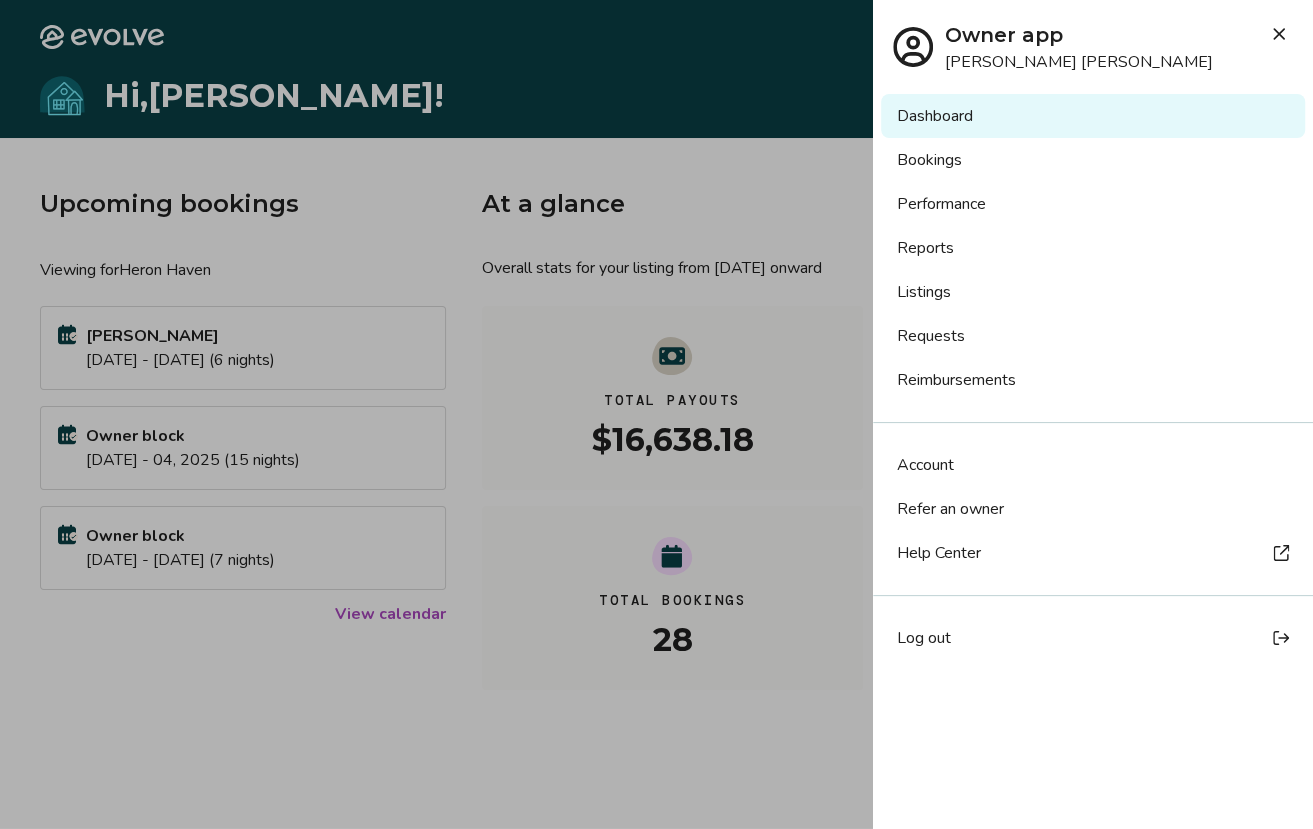 click on "Reports" at bounding box center (1093, 248) 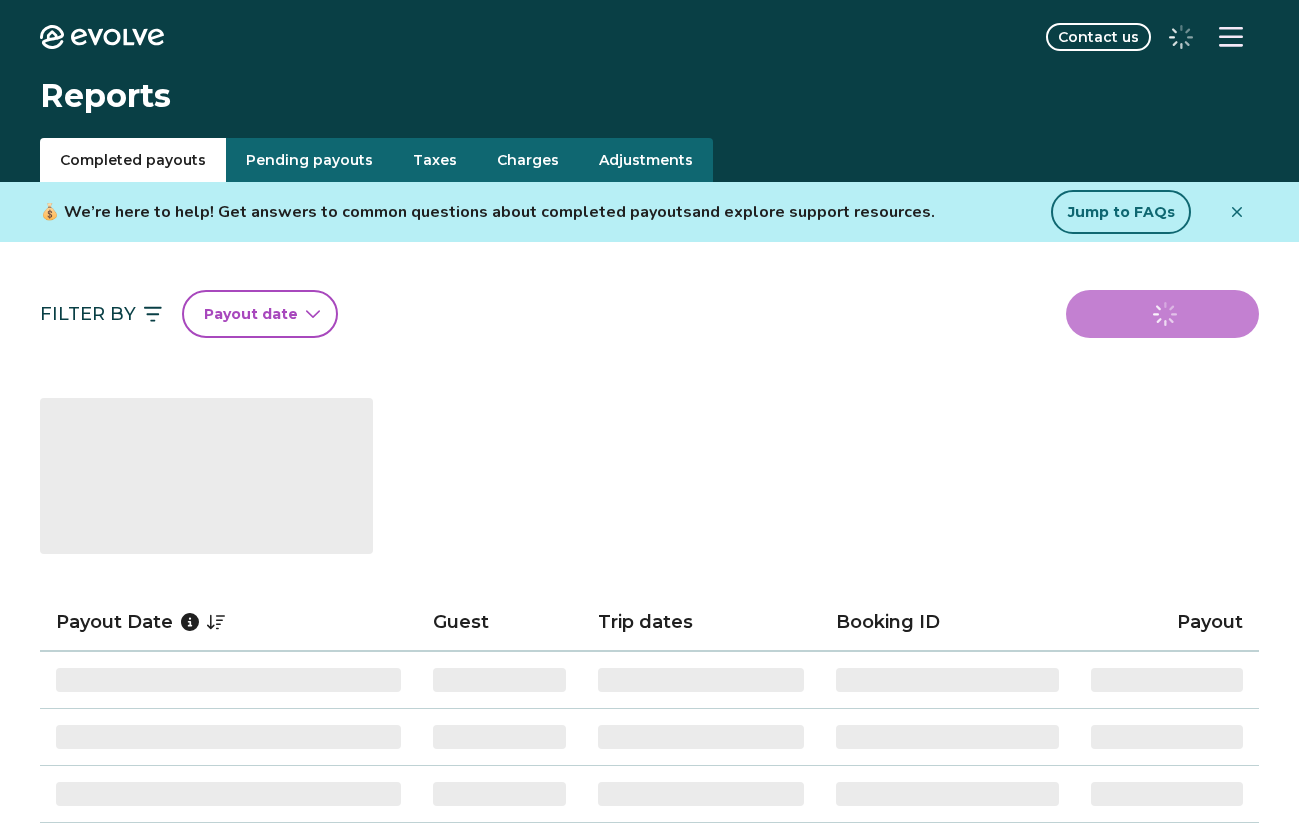 scroll, scrollTop: 0, scrollLeft: 0, axis: both 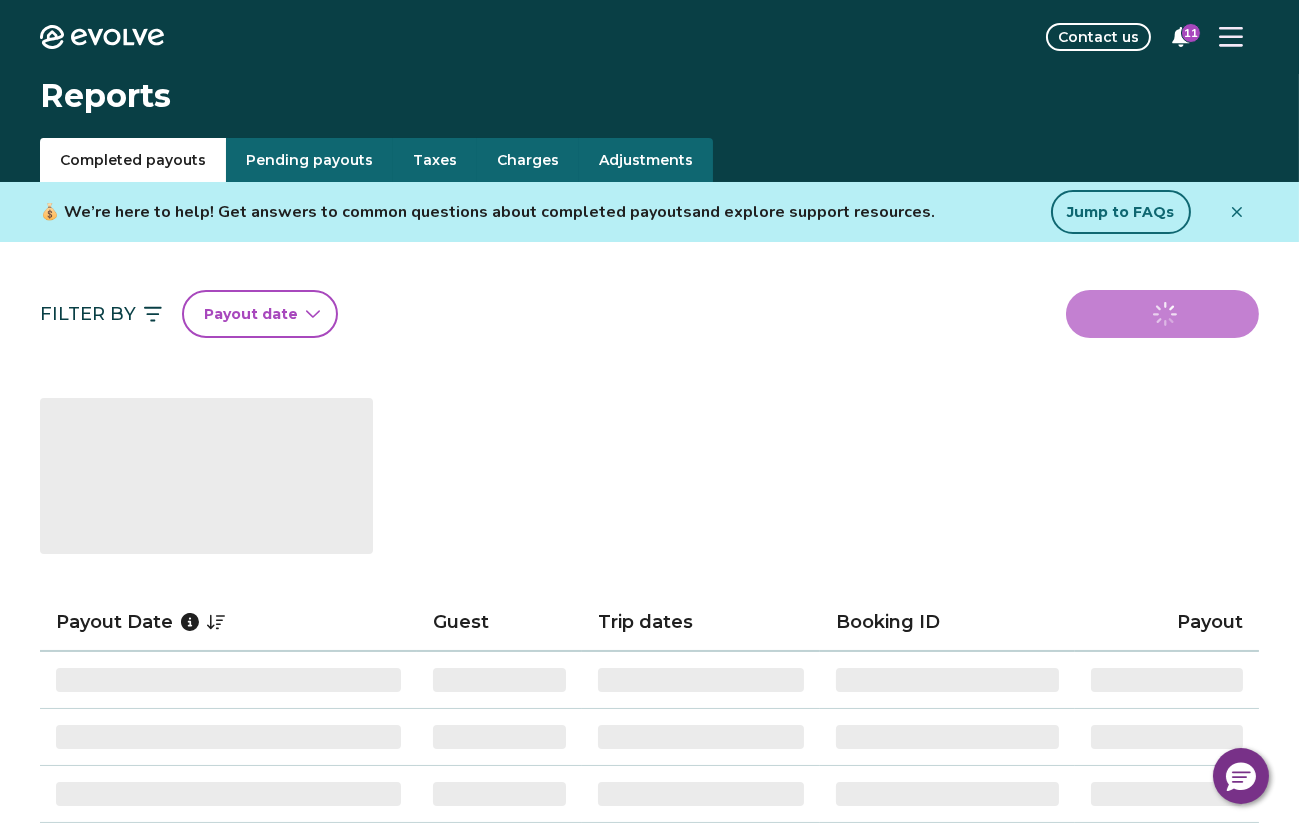 click on "Taxes" at bounding box center [435, 160] 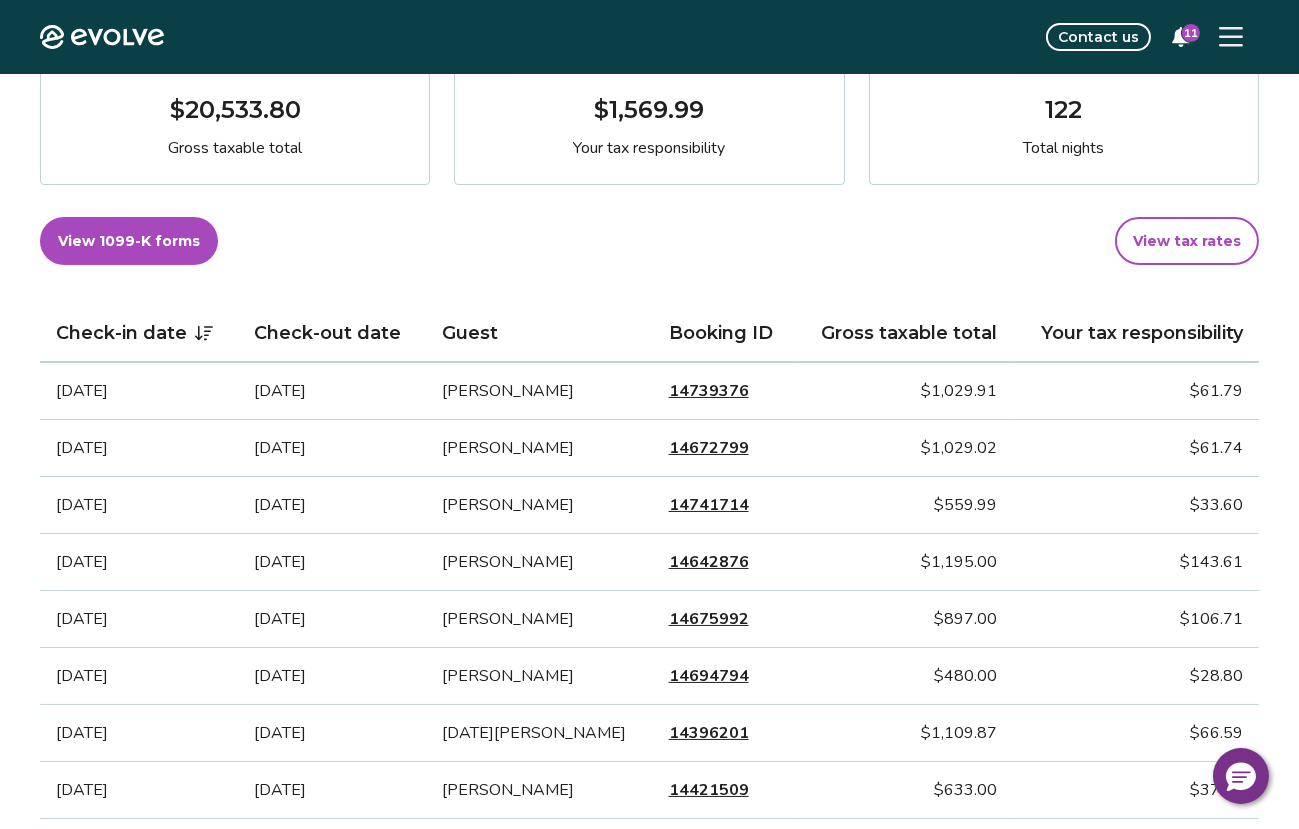 scroll, scrollTop: 0, scrollLeft: 0, axis: both 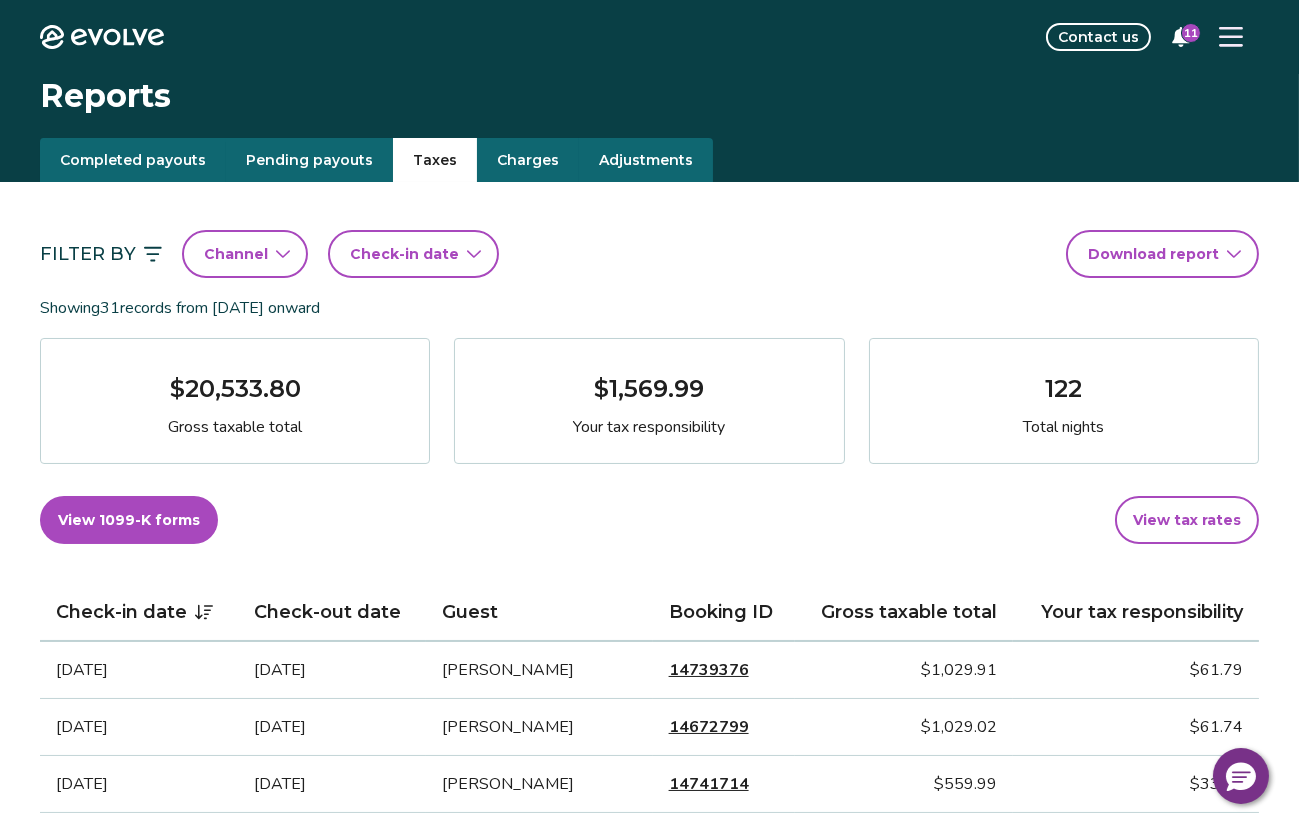 click 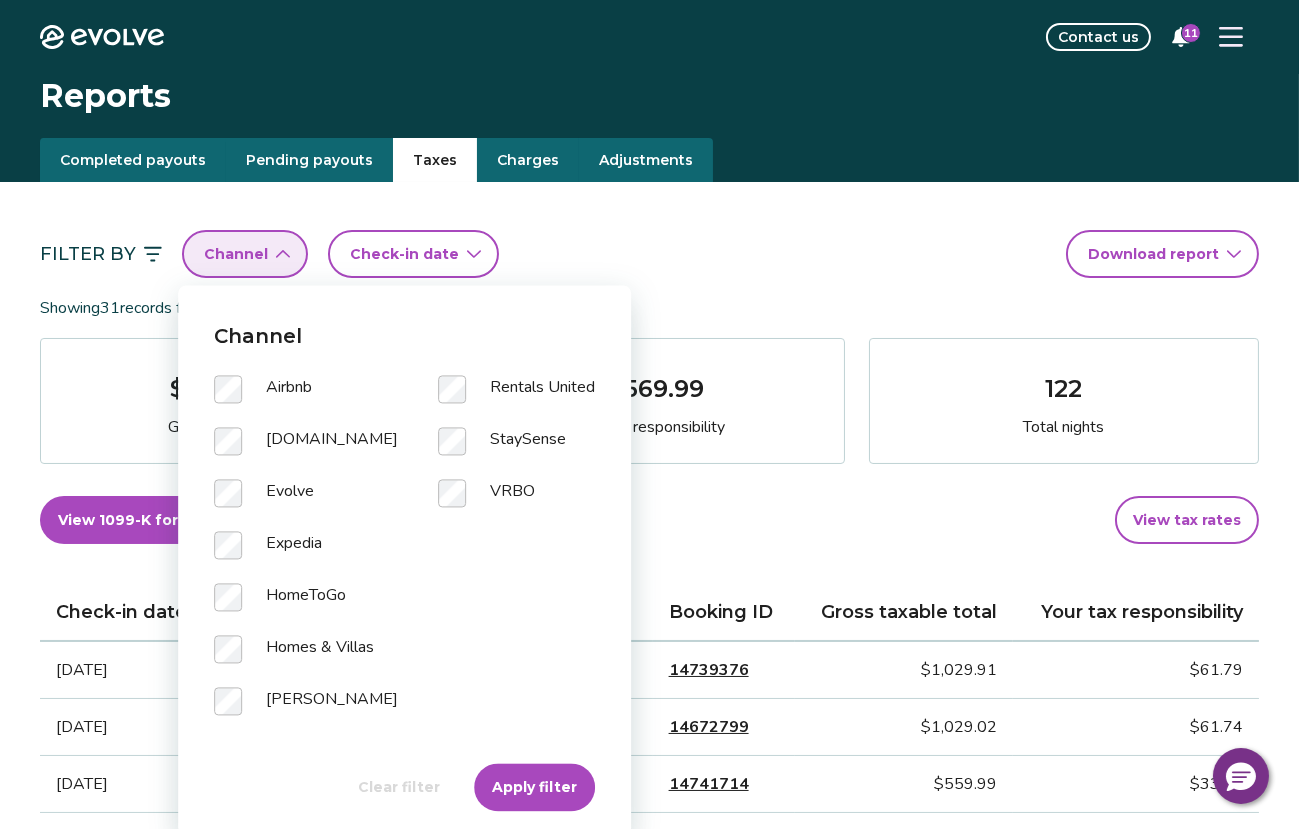 click 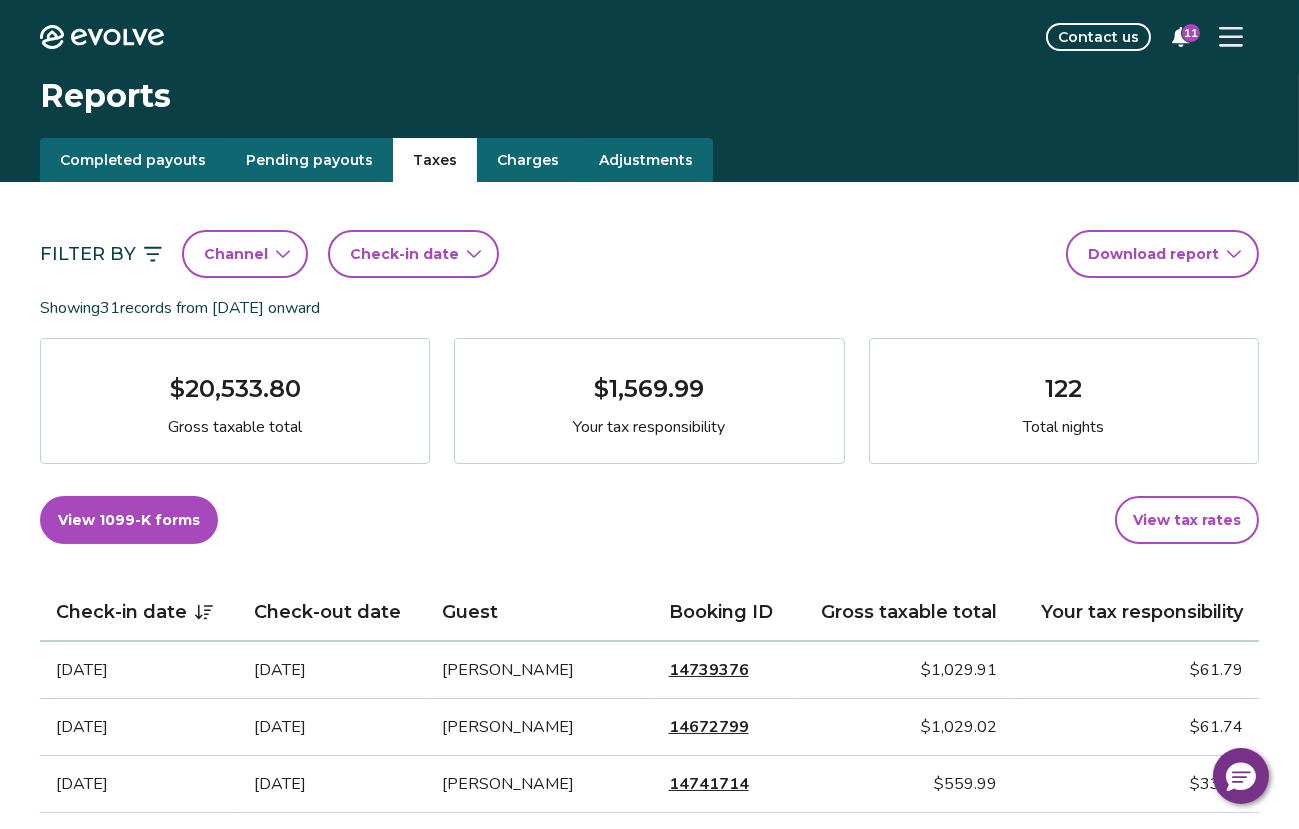 click on "Check-in date" at bounding box center (404, 254) 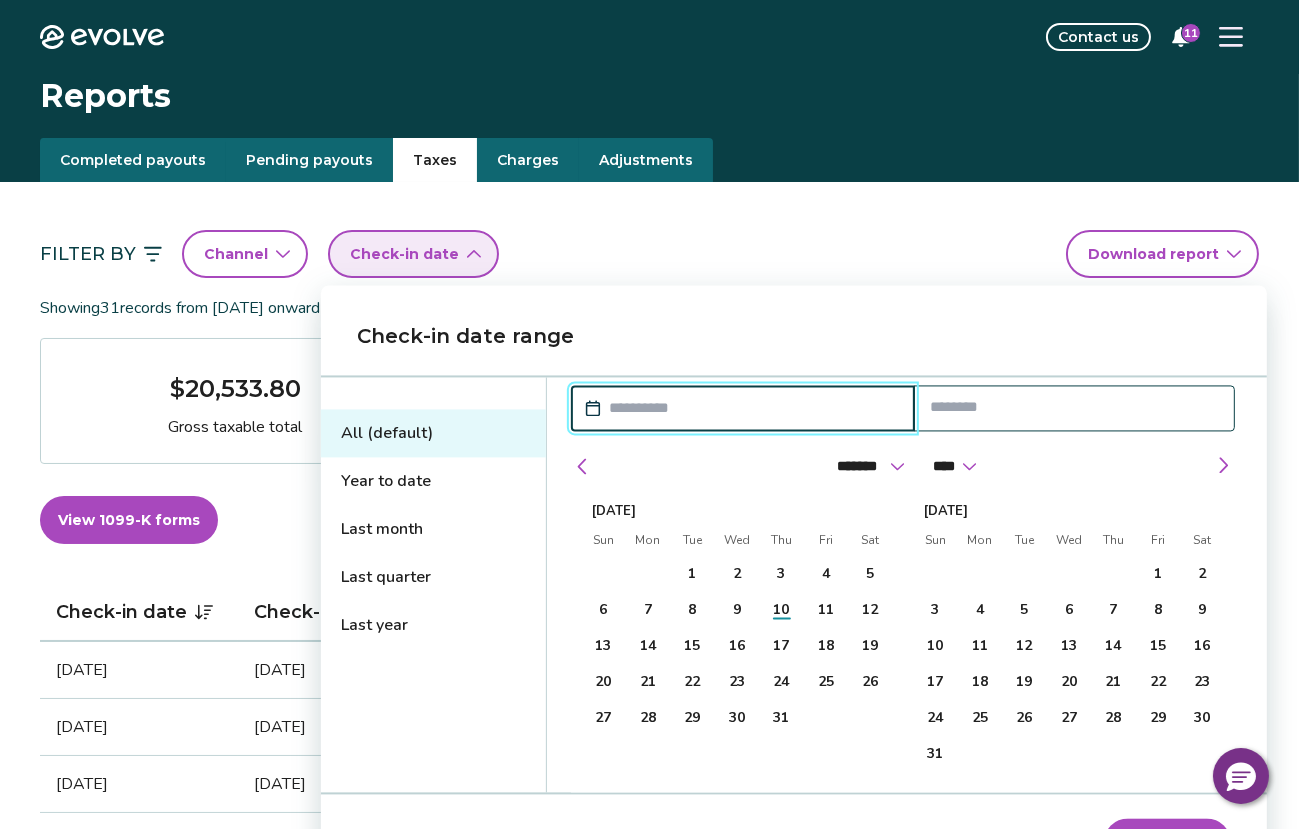 click on "Last month" at bounding box center [433, 529] 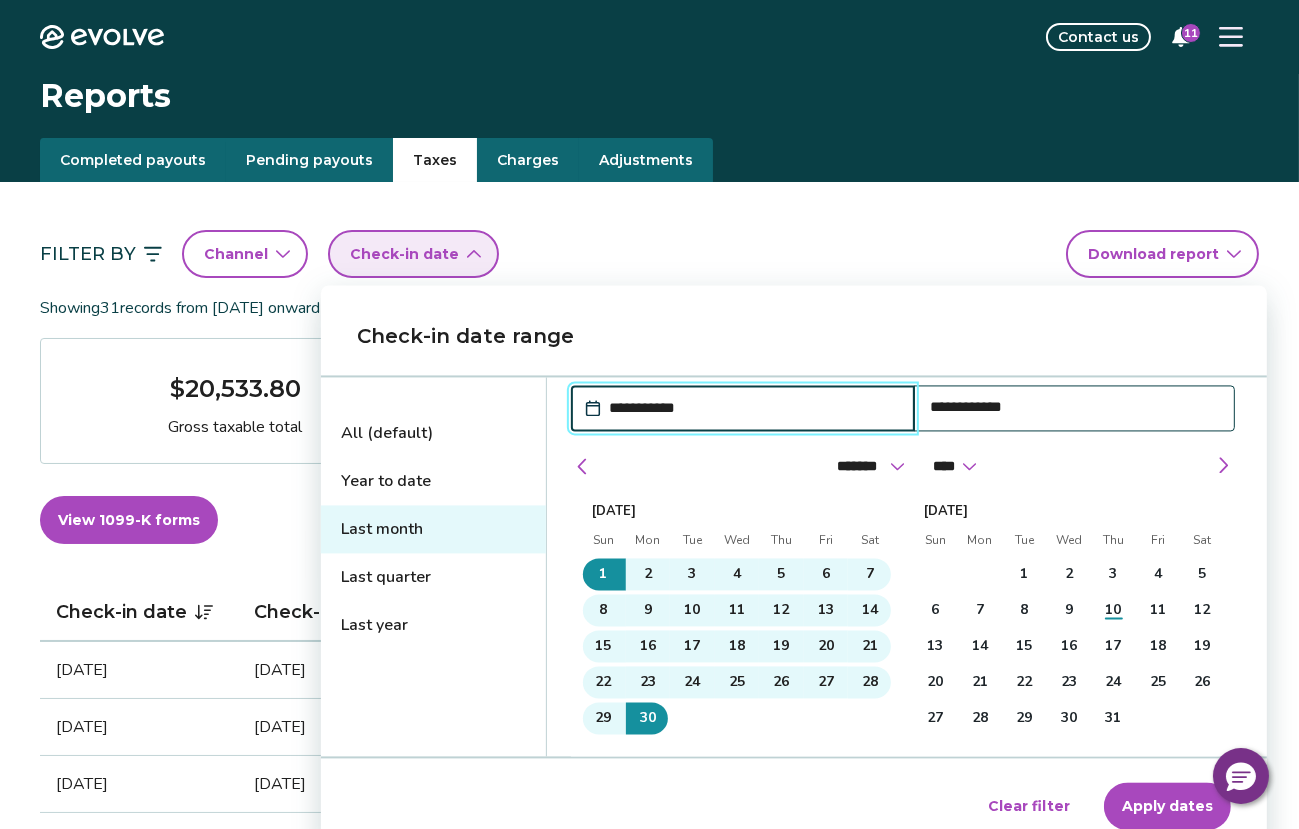 click on "Apply dates" at bounding box center [1167, 806] 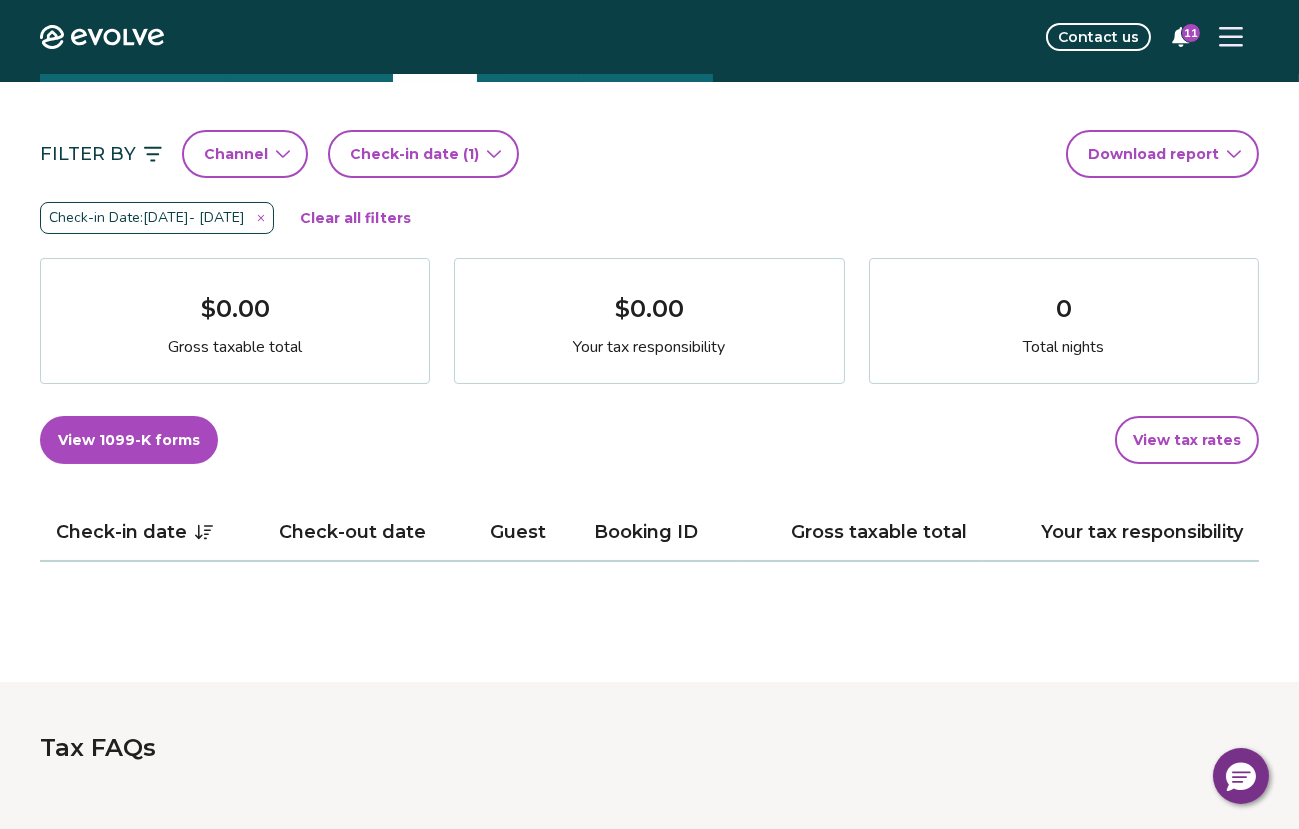 scroll, scrollTop: 0, scrollLeft: 0, axis: both 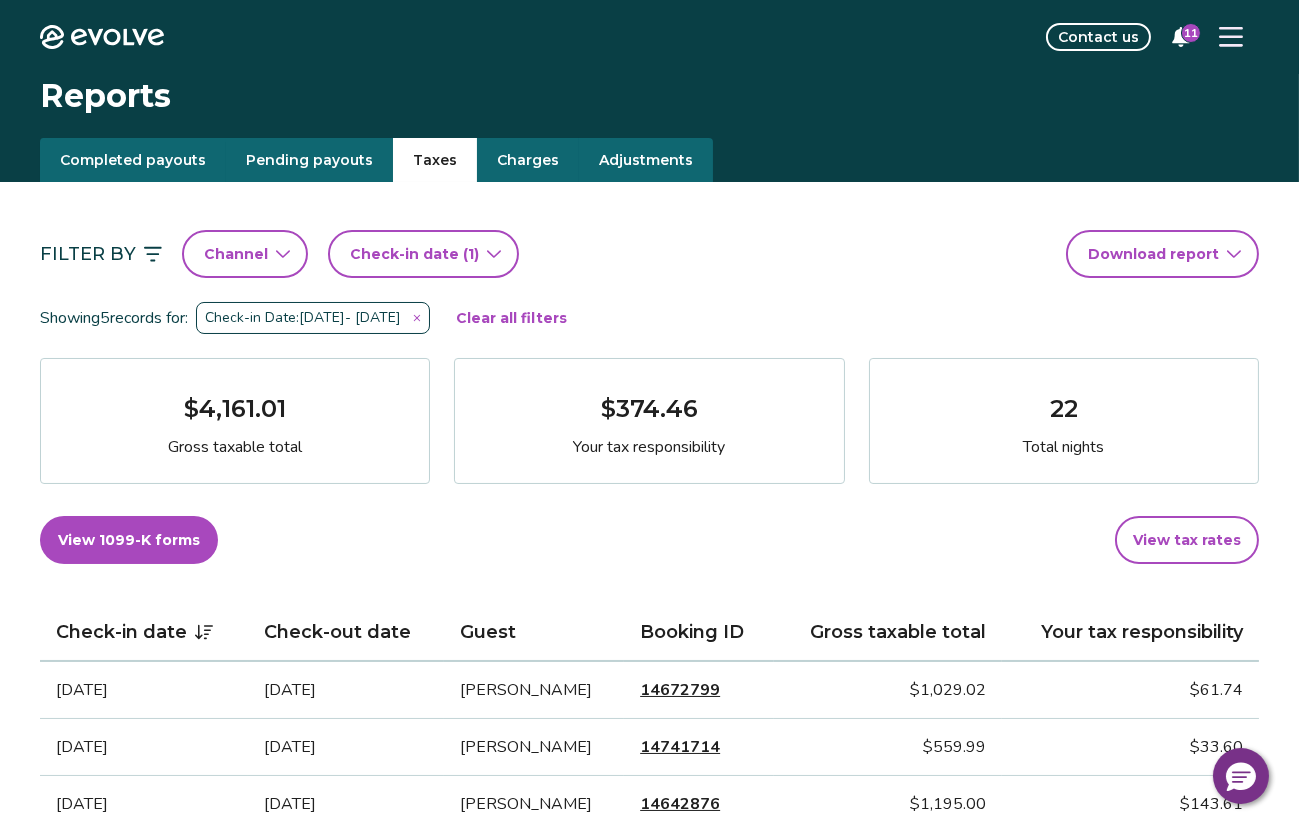 click on "Channel" at bounding box center (245, 254) 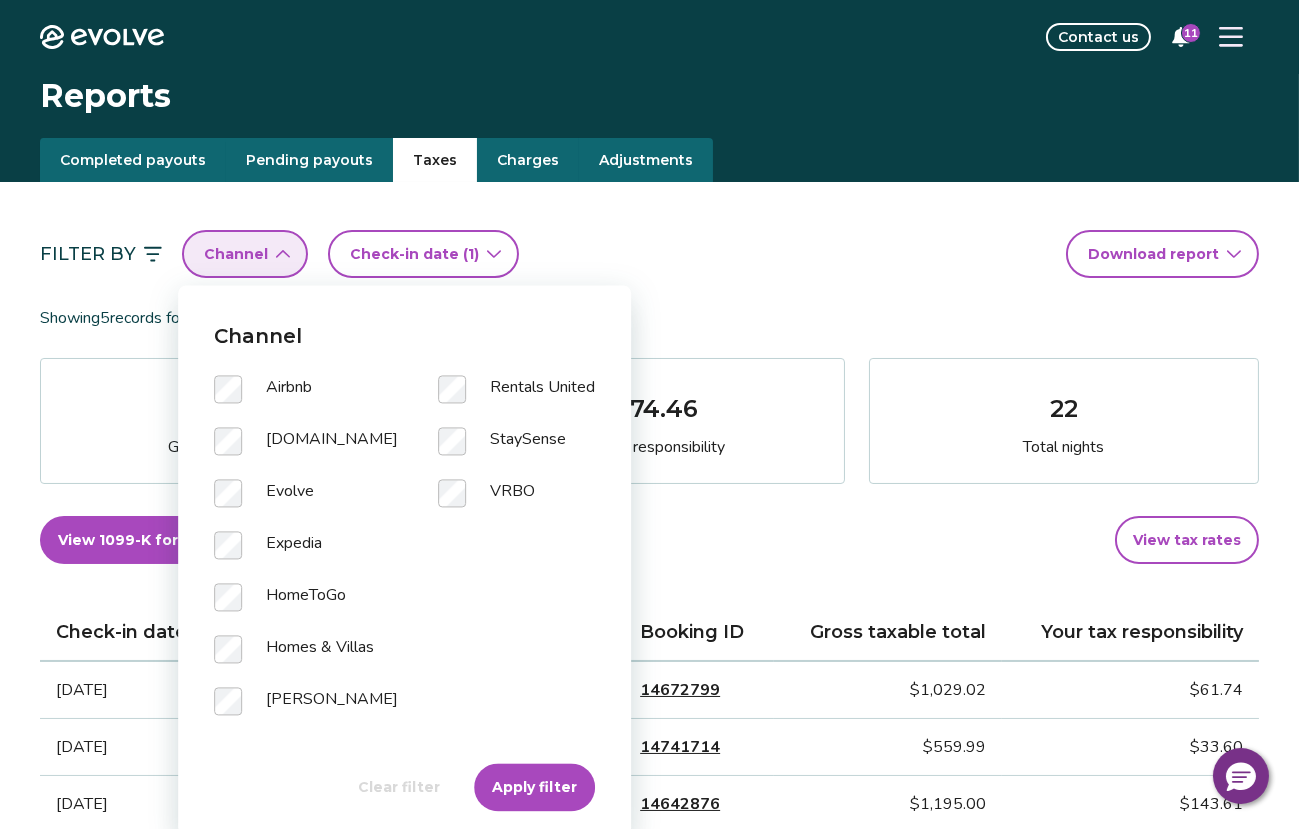 click on "Channel" at bounding box center [245, 254] 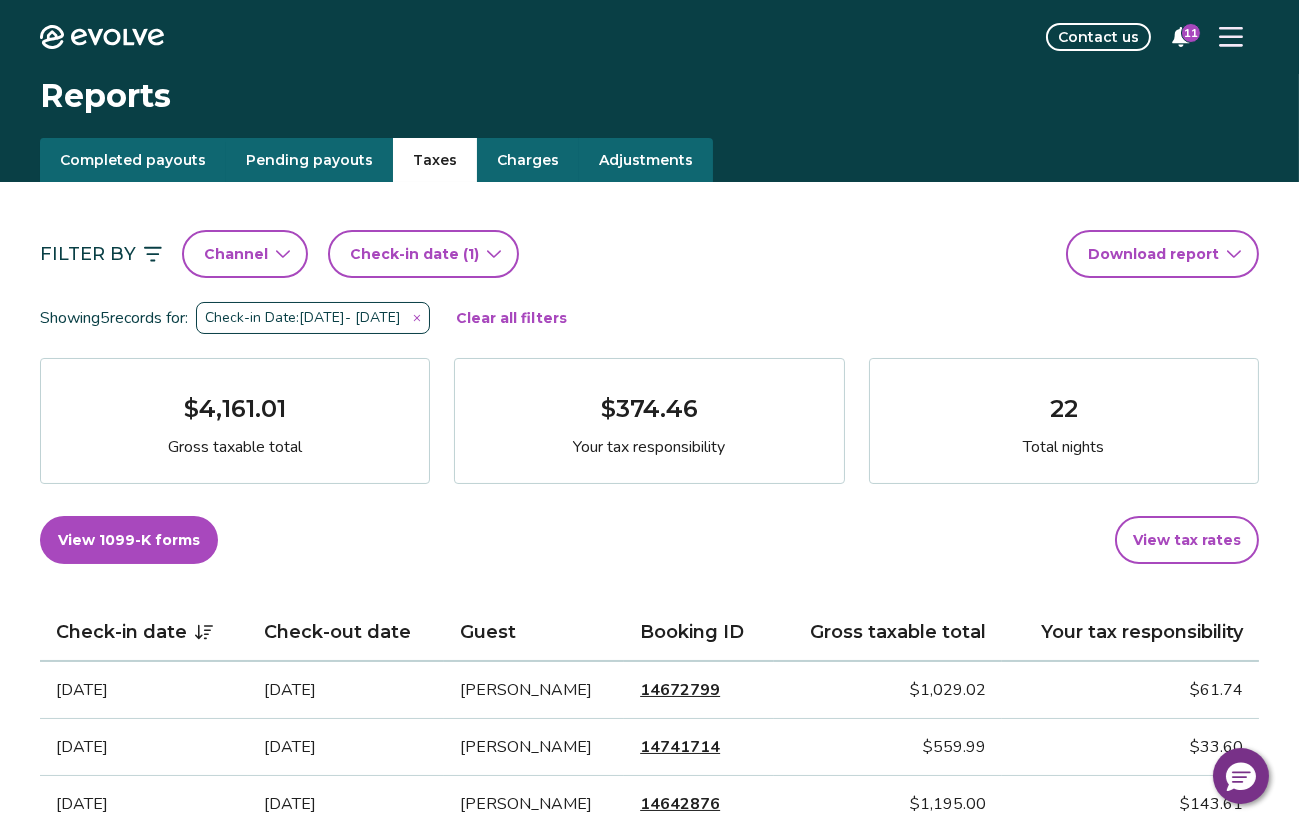 click on "Check-in date (1)" at bounding box center [414, 254] 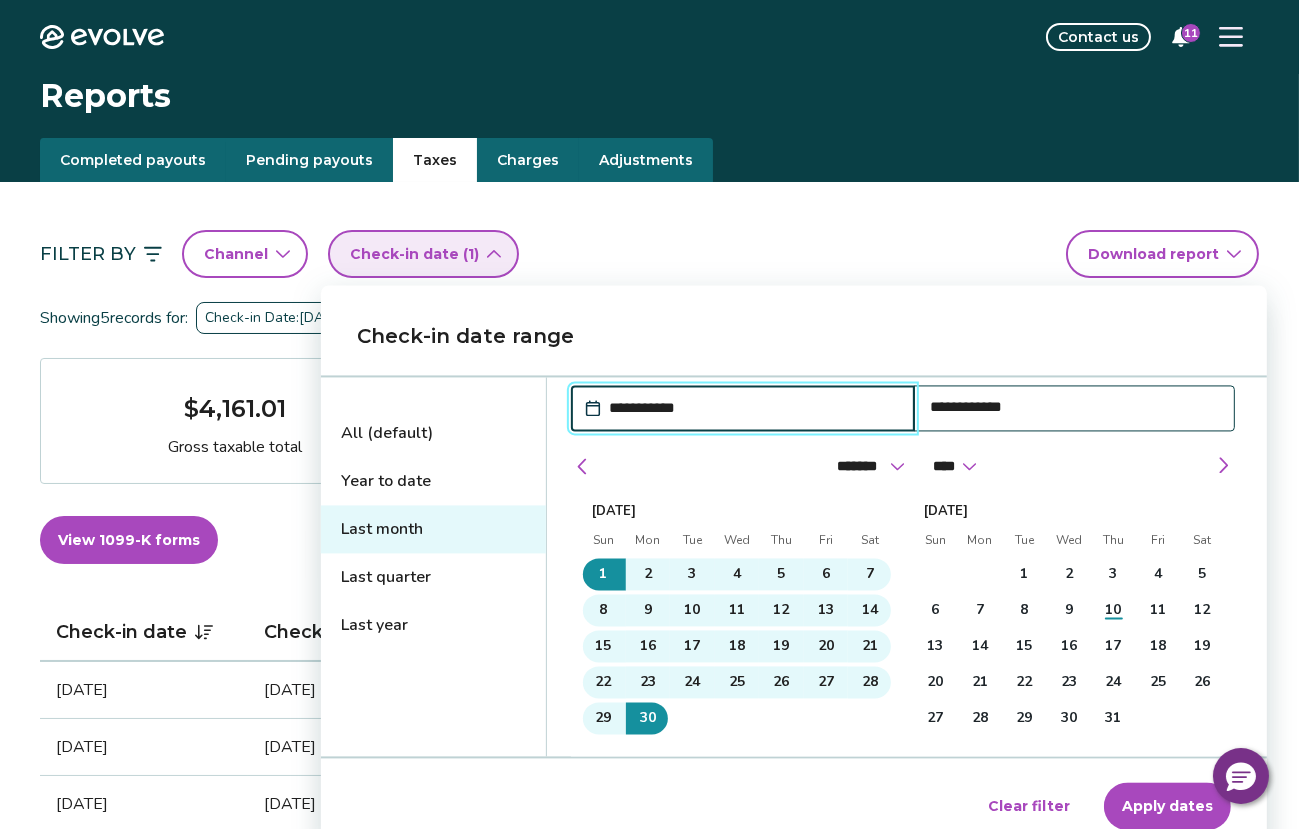 click on "Check-in date (1)" at bounding box center [414, 254] 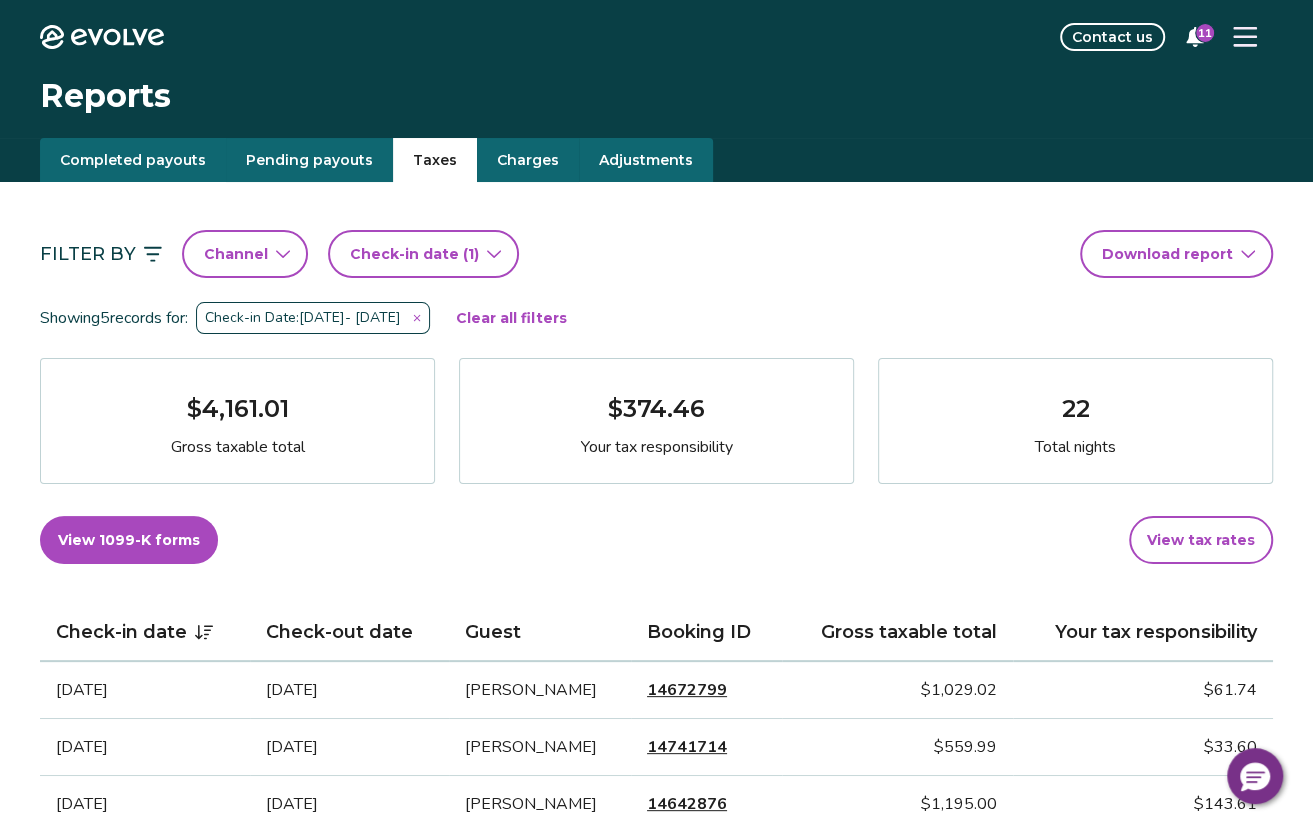 click on "Evolve Contact us 11 Reports Completed payouts Pending payouts Taxes Charges Adjustments Filter By  Channel Check-in date (1) Download   report Showing  5  records   for: Check-in Date:  Jun 1, 2025  -   Jun 30, 2025 Clear all filters $4,161.01 Gross taxable total $374.46 Your tax responsibility 22 Total nights View 1099-K forms View tax rates Check-in date Check-out date Guest Booking ID Gross taxable total Your tax responsibility Jun 30, 2025 Jul 5, 2025 Shy Foster 14672799 $1,029.02 $61.74 Jun 27, 2025 Jun 30, 2025 KarNisha Anderson 14741714 $559.99 $33.60 Jun 21, 2025 Jun 27, 2025 Charles Eaton 14642876 $1,195.00 $143.61 Jun 16, 2025 Jun 21, 2025 Richard Hayes 14675992 $897.00 $106.71 Jun 4, 2025 Jun 7, 2025 Veronica Grannan 14694794 $480.00 $28.80 Tax FAQs How is my gross taxable total calculated? How is my tax responsibility calculated, and why does it sometimes show $0.00? What is taxed damage protection and why is it included in my gross taxable total? Tax resources Download Financial Guide PDF |" at bounding box center (656, 1078) 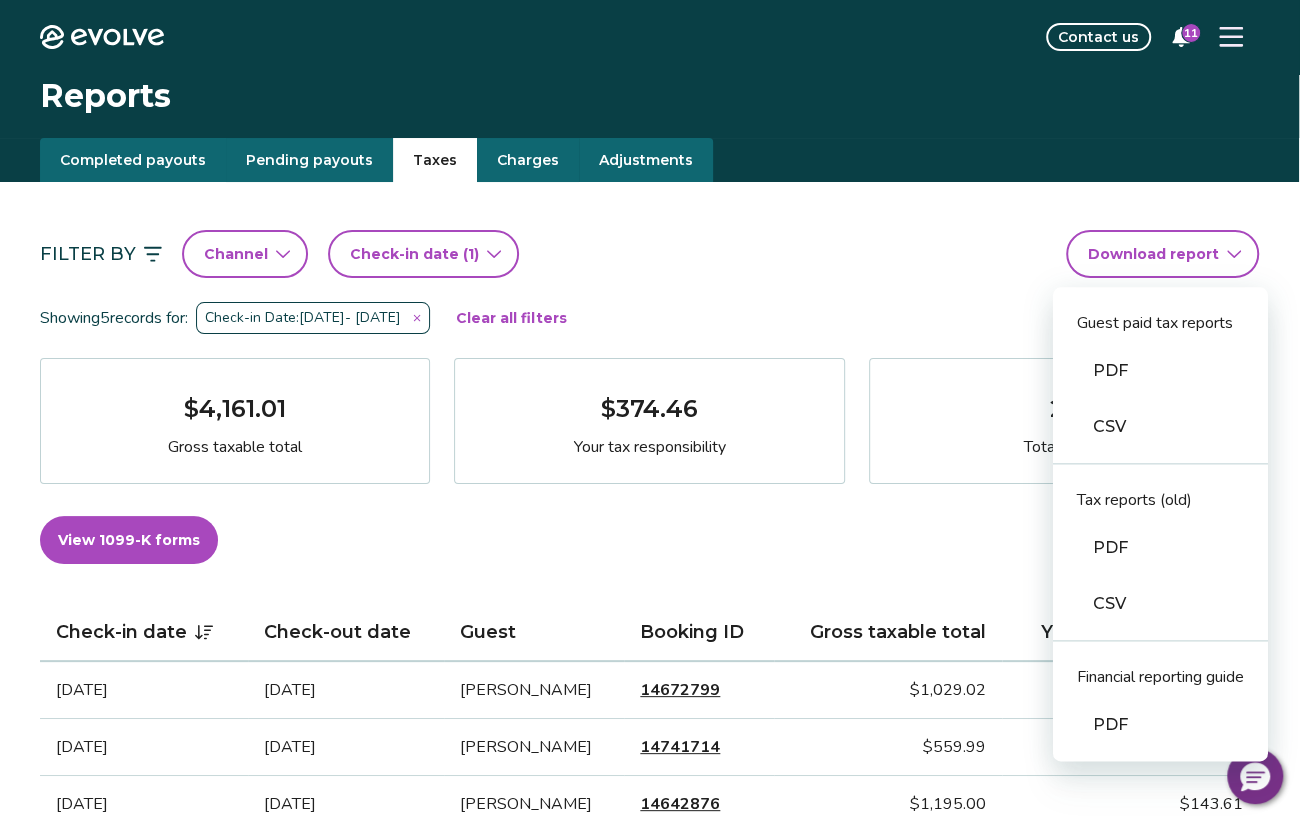 click on "CSV" at bounding box center (1160, 427) 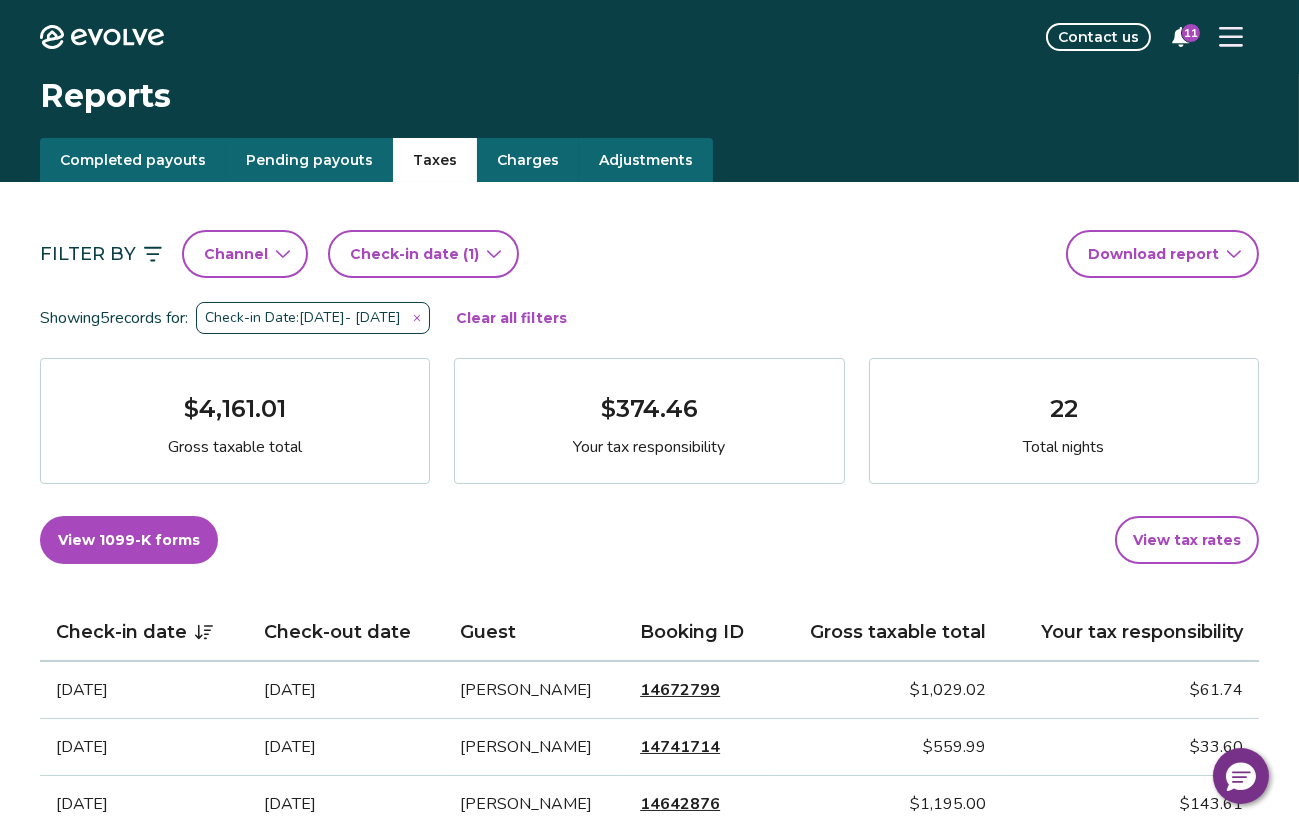 click 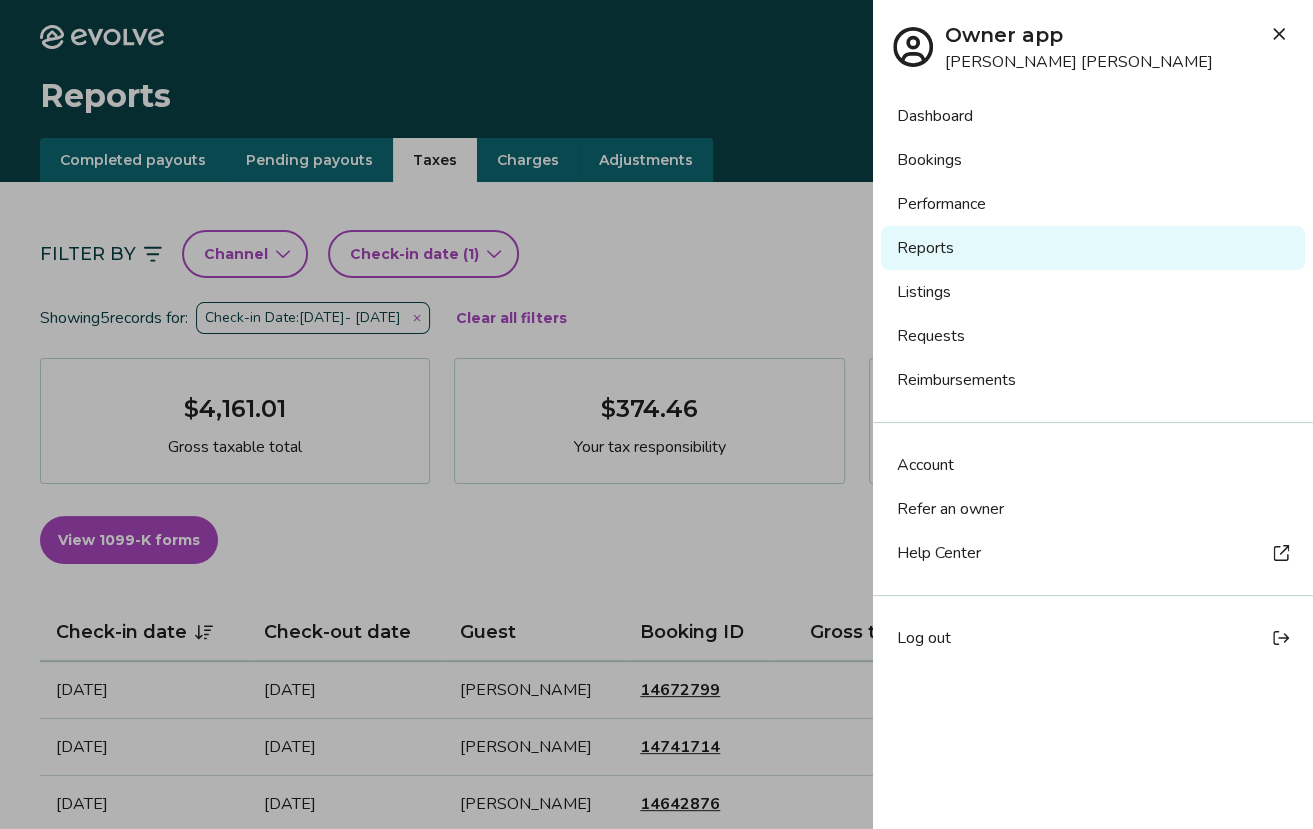 click on "Dashboard" at bounding box center (1093, 116) 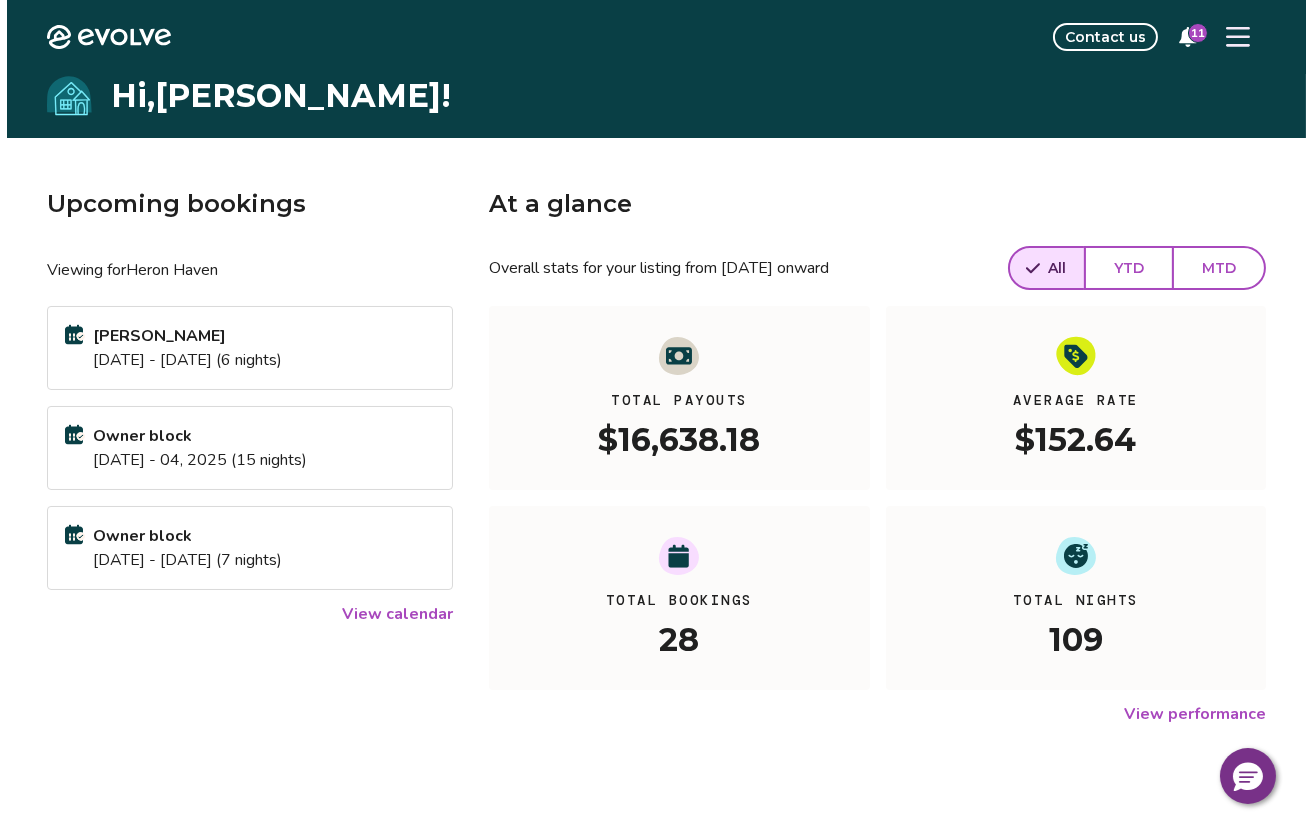 scroll, scrollTop: 0, scrollLeft: 0, axis: both 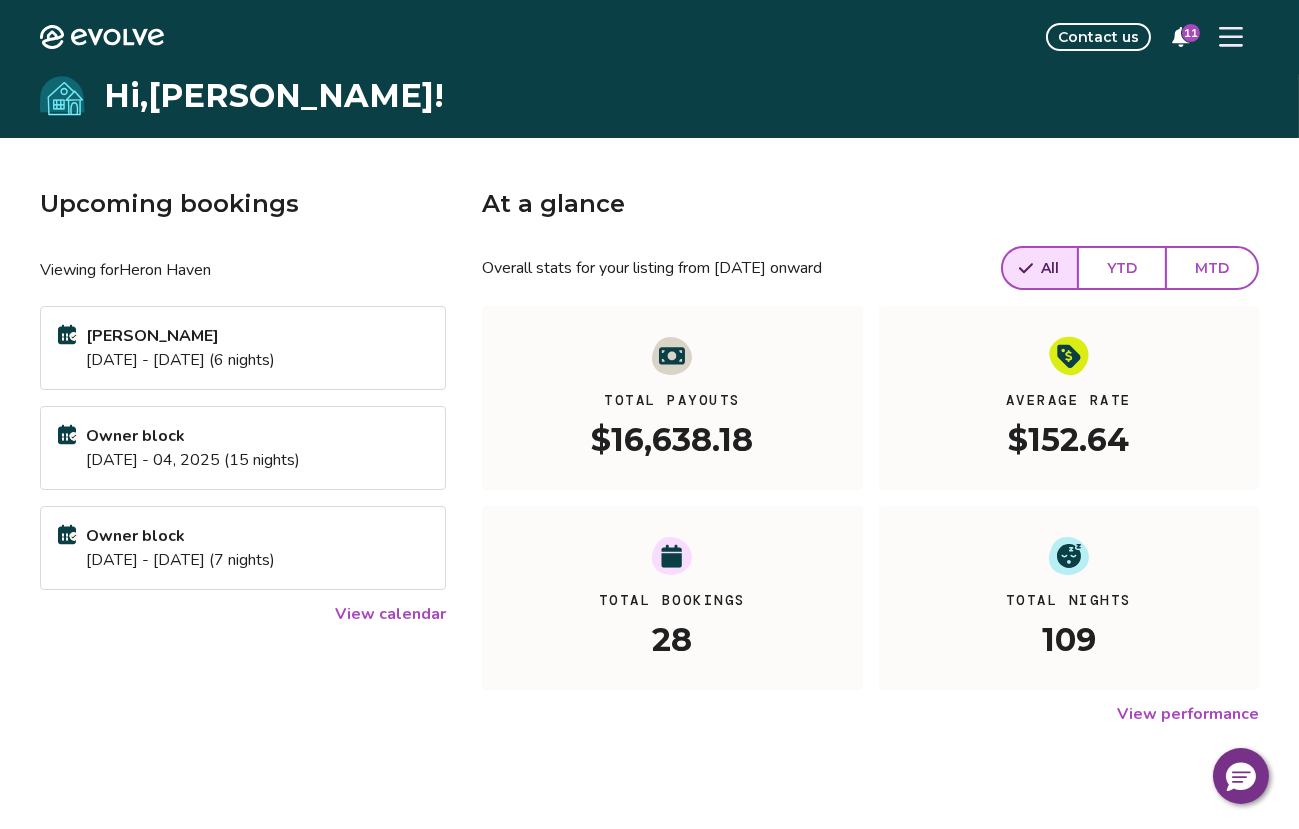 click 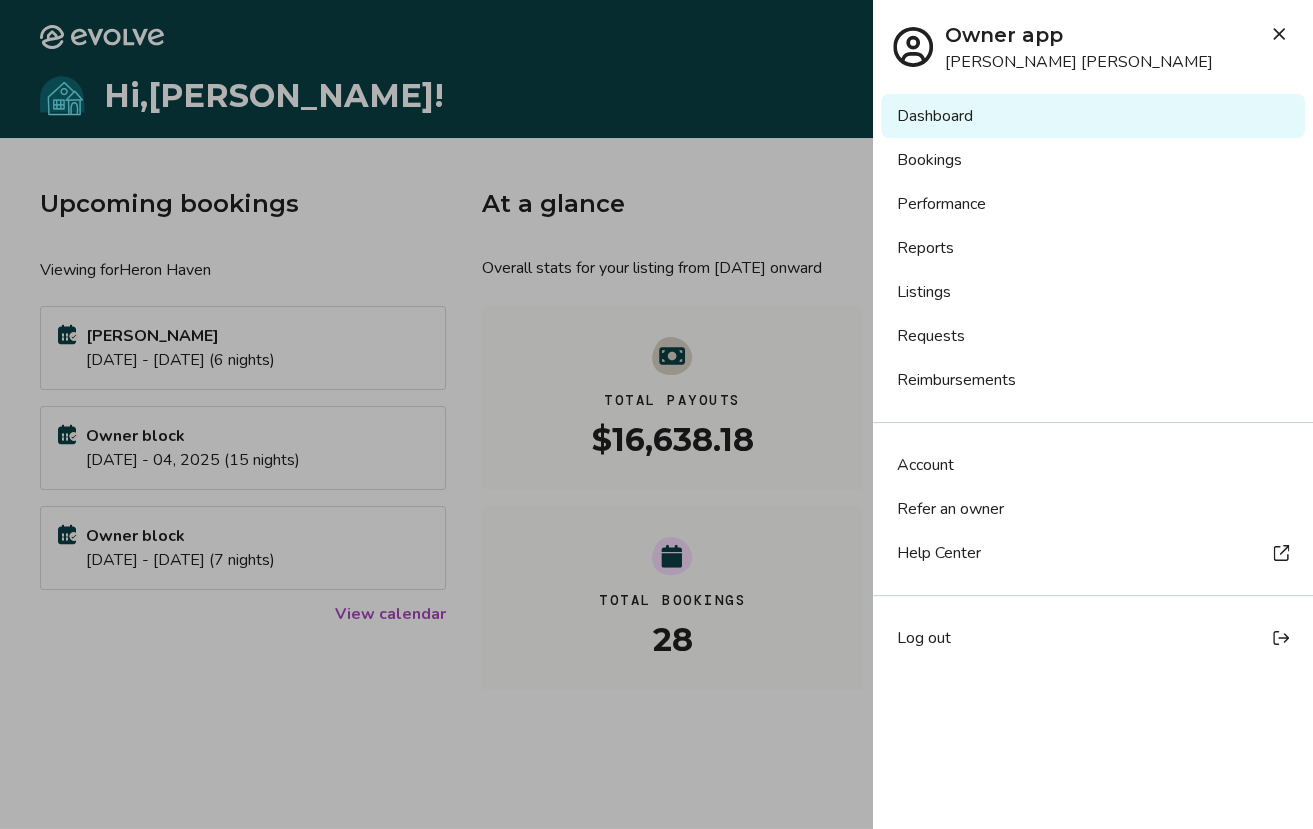 click on "Bookings" at bounding box center [1093, 160] 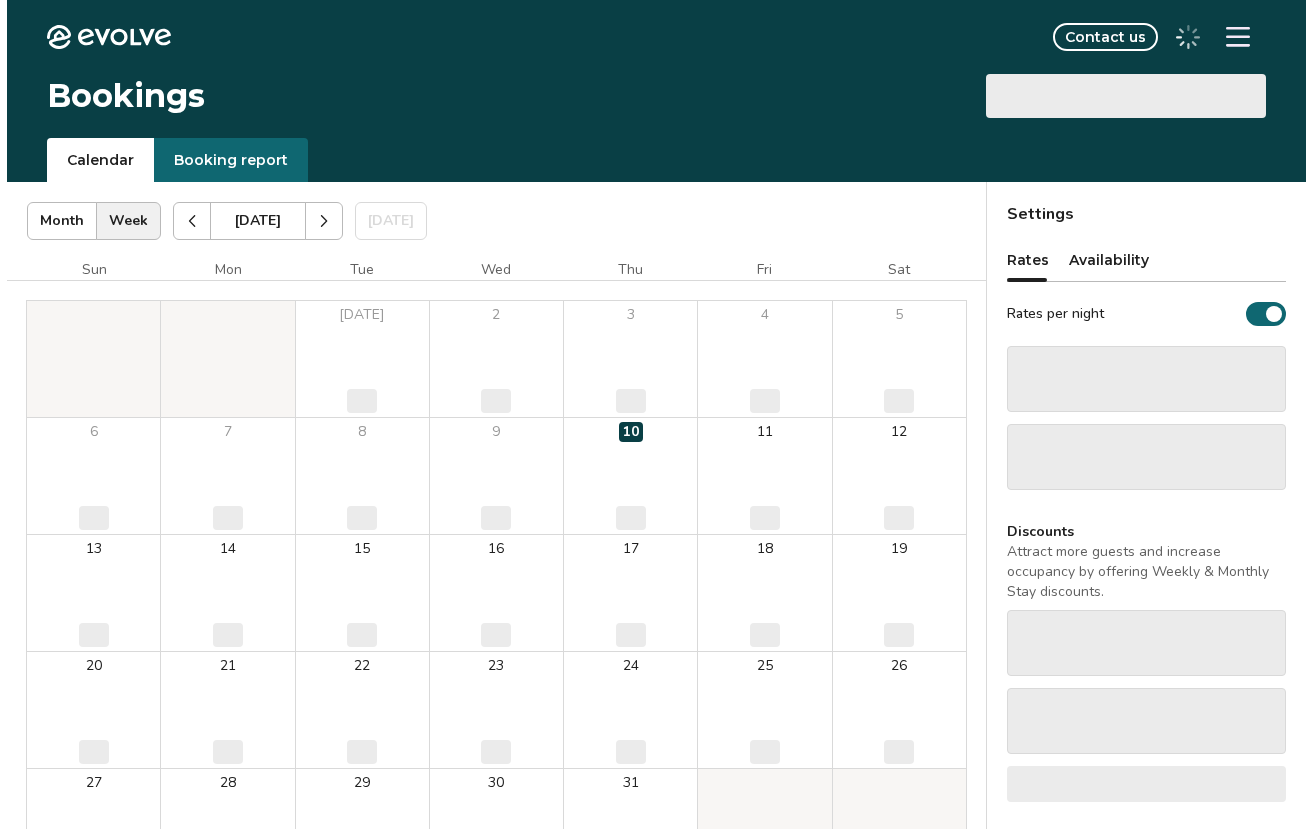 scroll, scrollTop: 0, scrollLeft: 0, axis: both 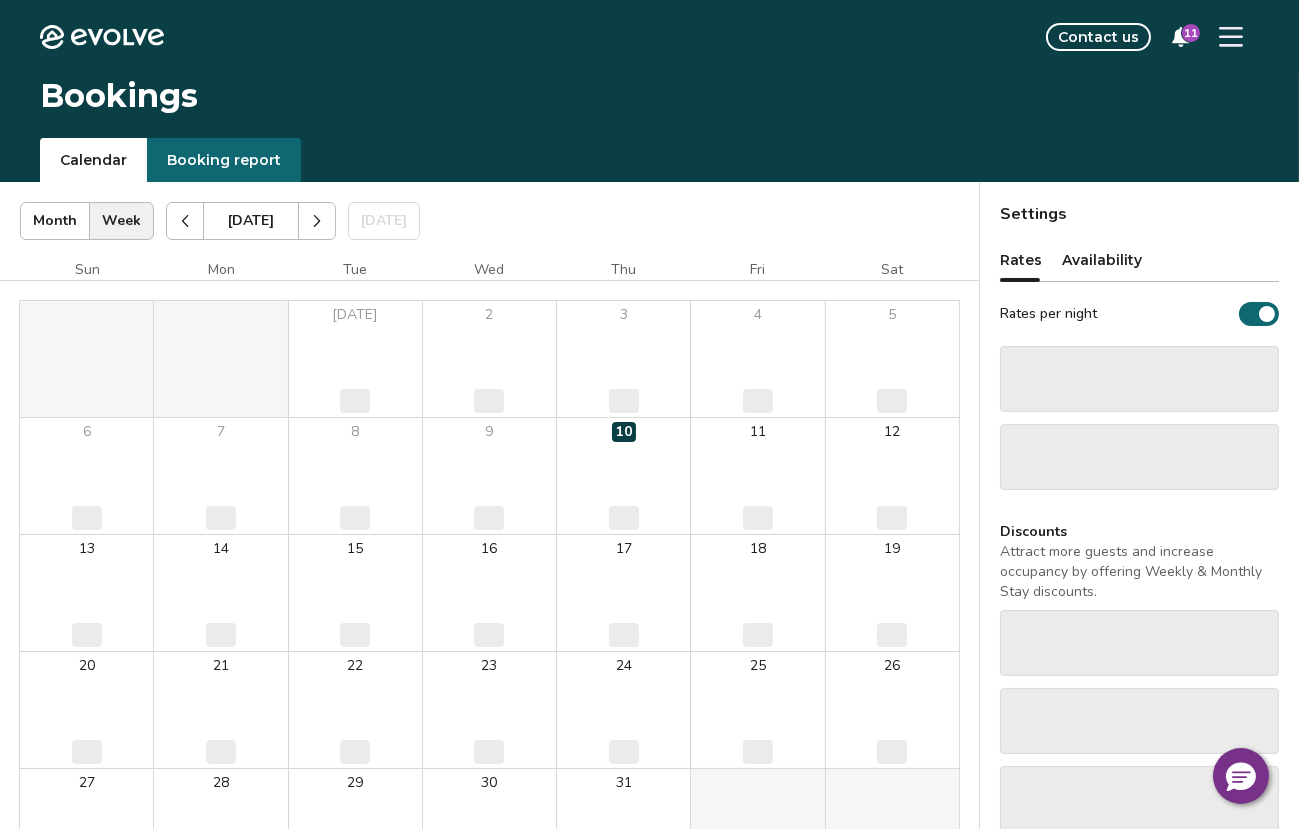 click 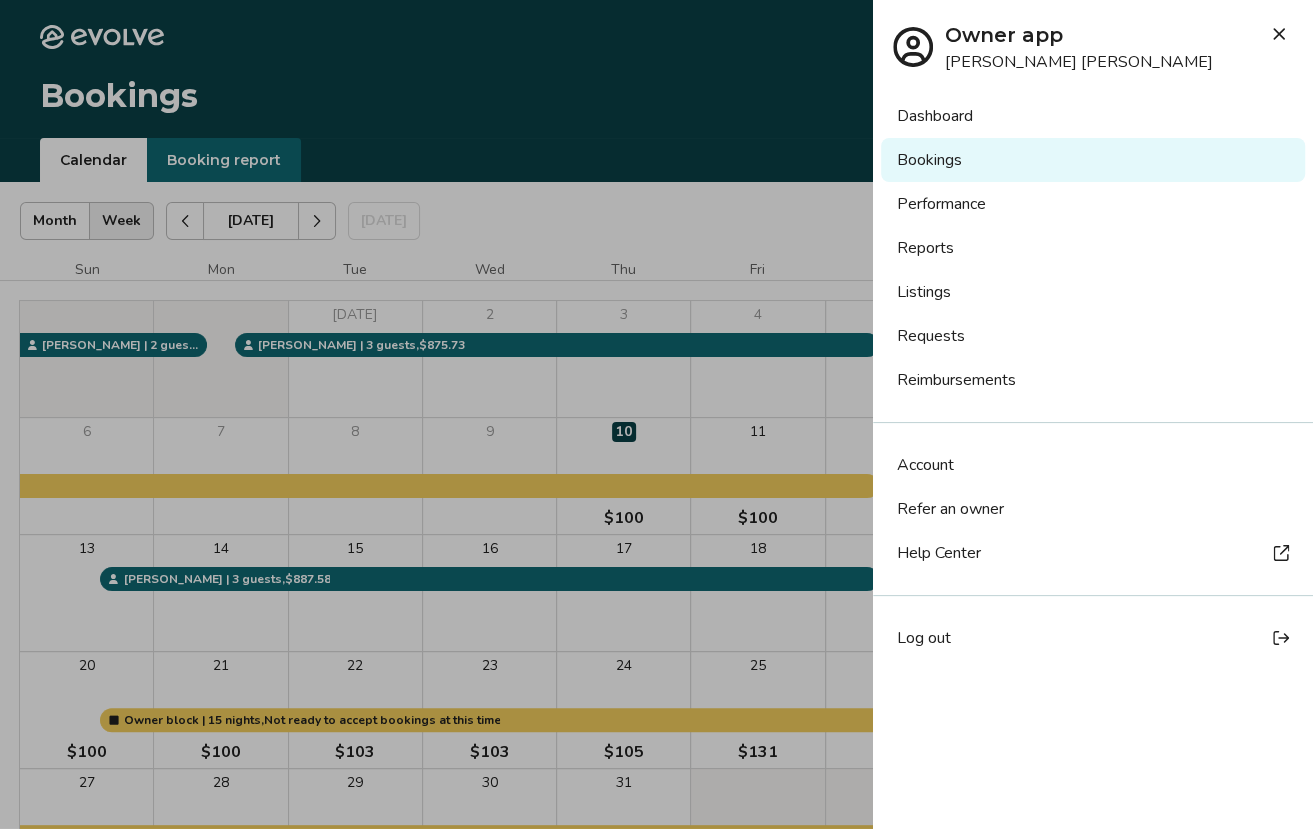 click at bounding box center (656, 414) 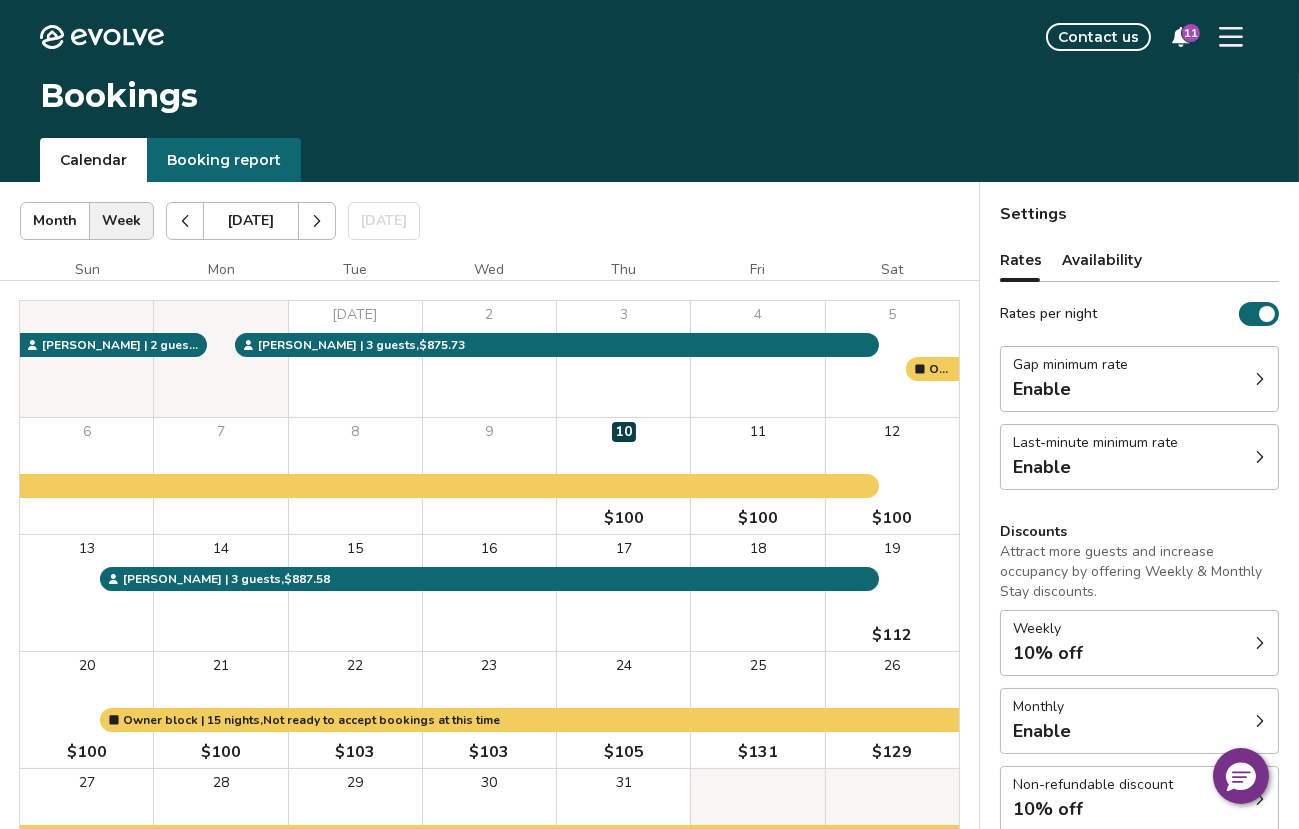 click 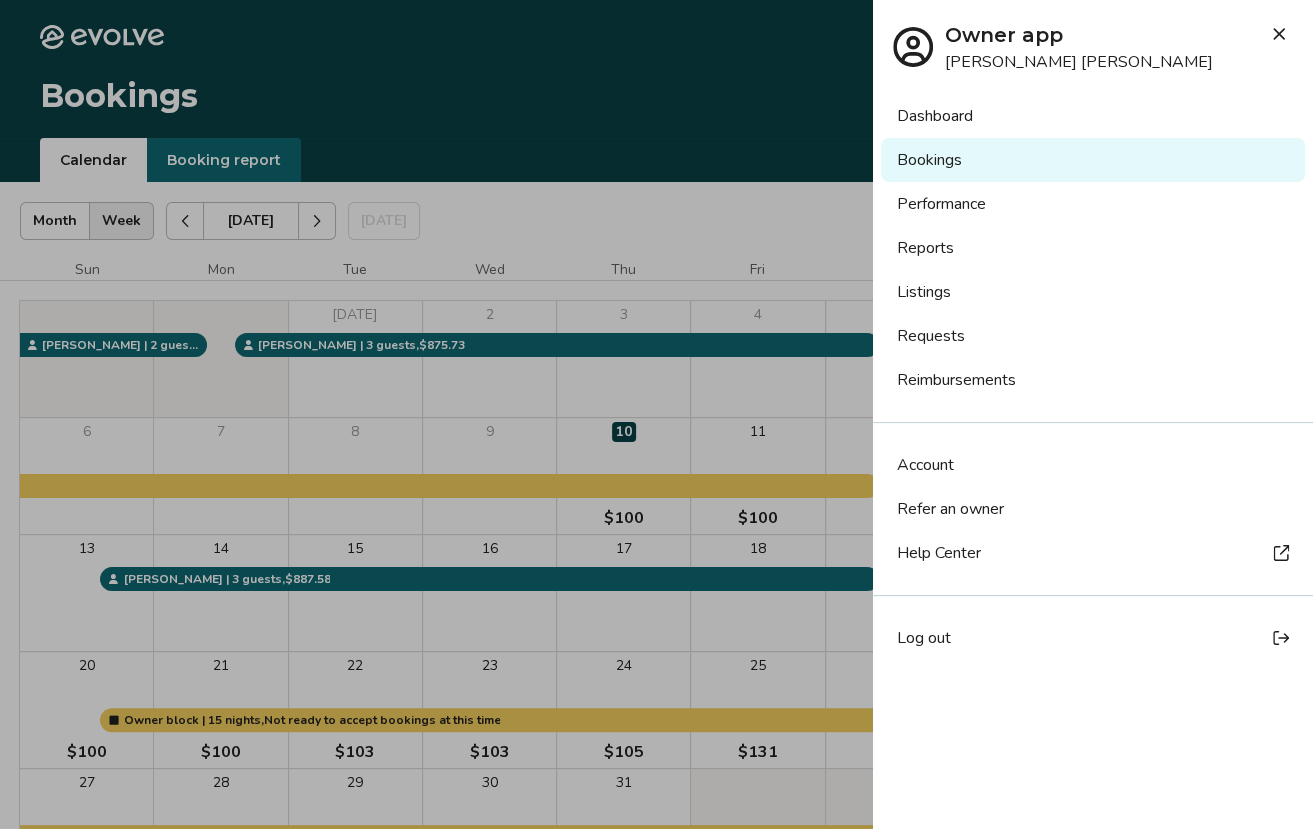 click on "Log out" at bounding box center [924, 638] 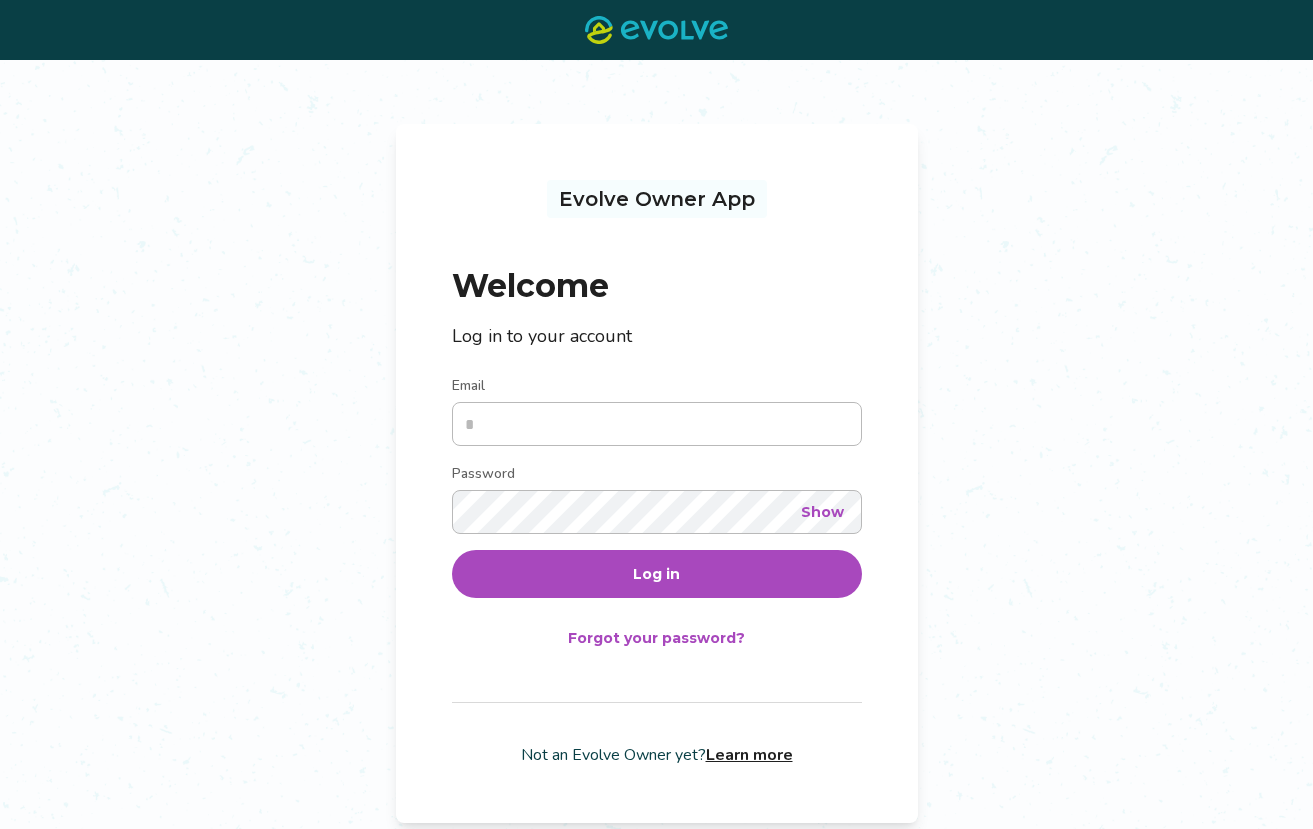 scroll, scrollTop: 0, scrollLeft: 0, axis: both 